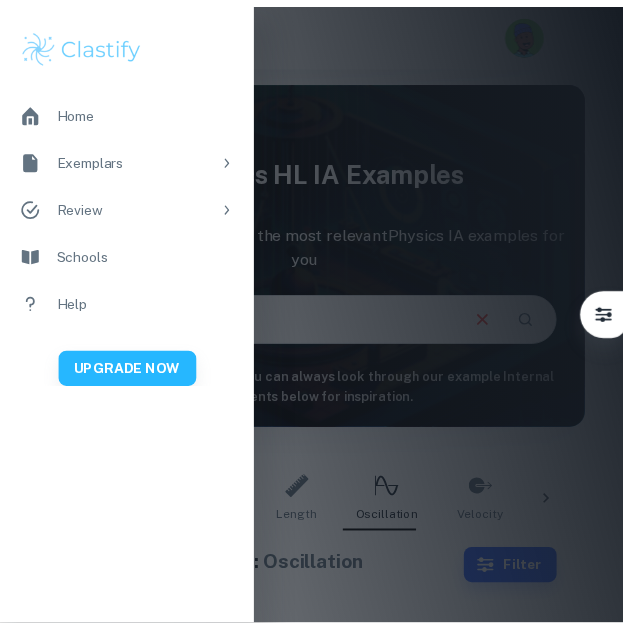 scroll, scrollTop: 0, scrollLeft: 0, axis: both 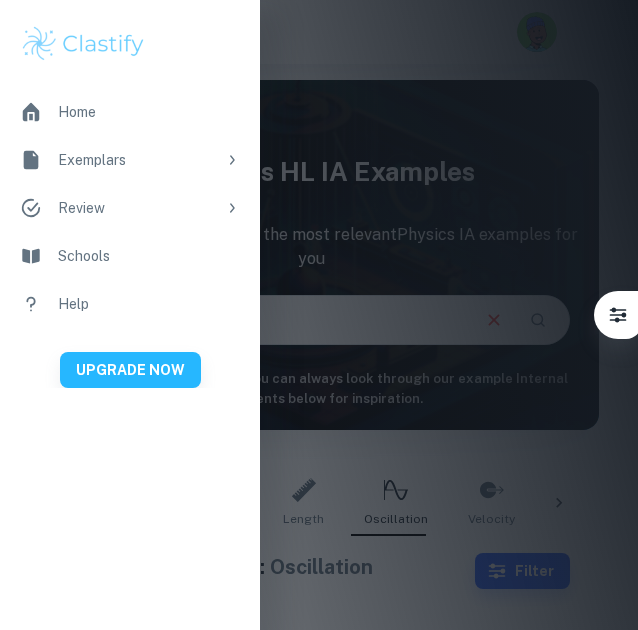 click 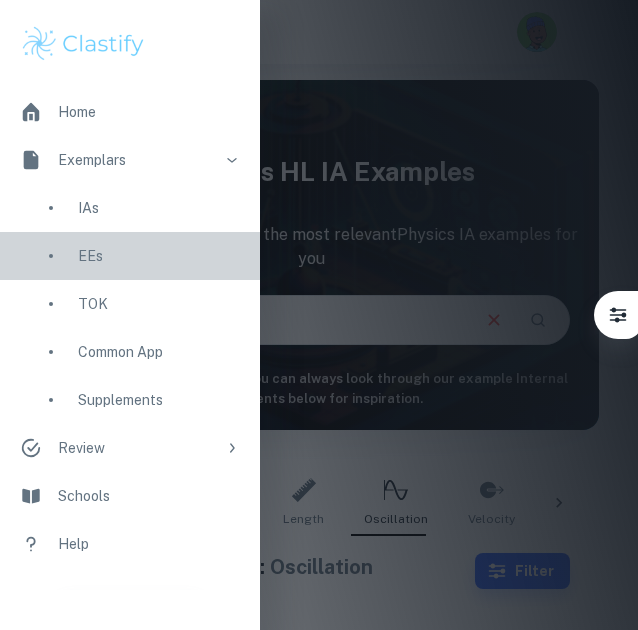 click on "EEs" at bounding box center [130, 256] 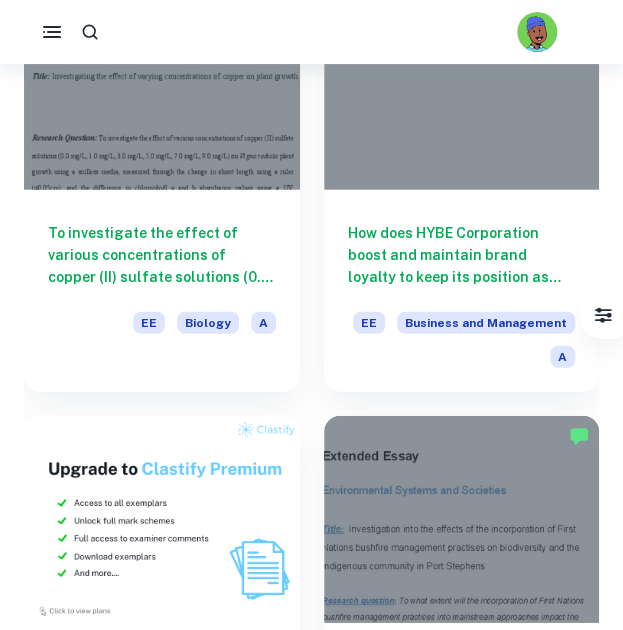scroll, scrollTop: 1066, scrollLeft: 0, axis: vertical 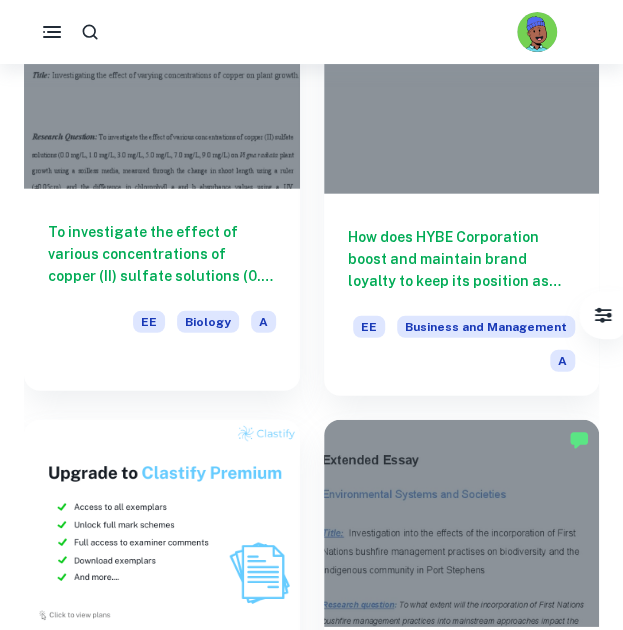 click at bounding box center [162, 85] 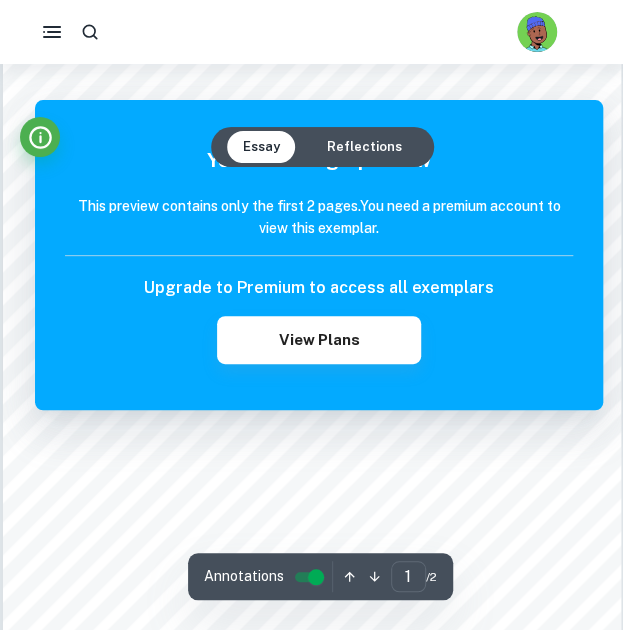 scroll, scrollTop: 0, scrollLeft: 0, axis: both 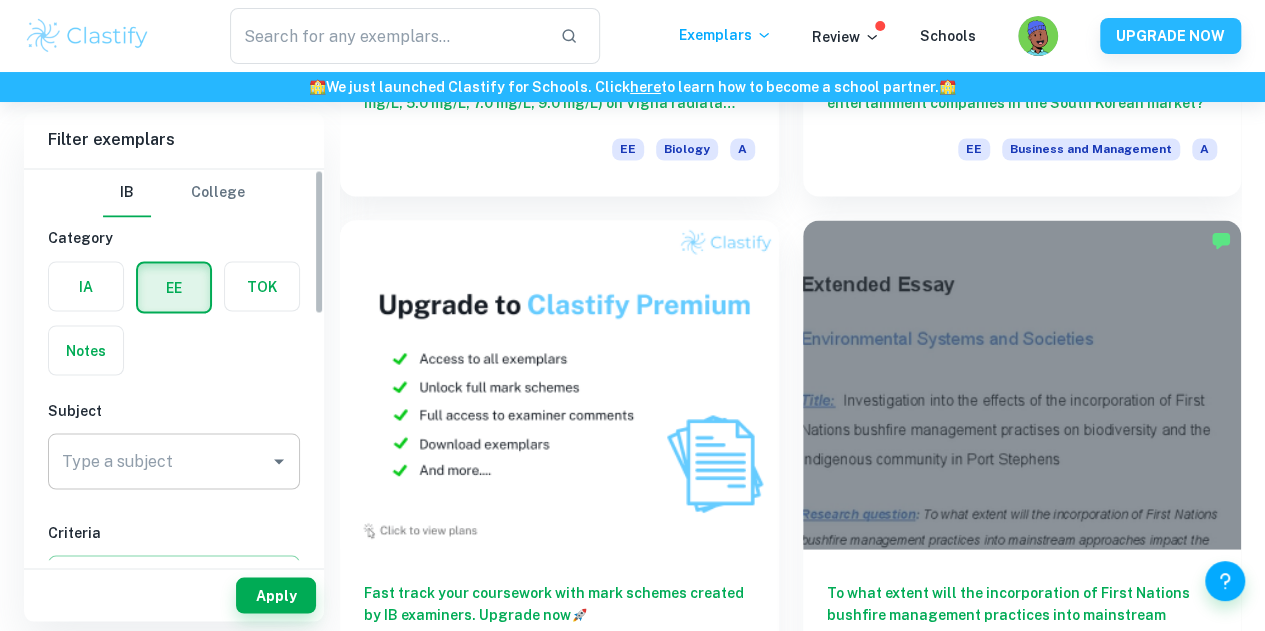 click on "Type a subject" at bounding box center [174, 461] 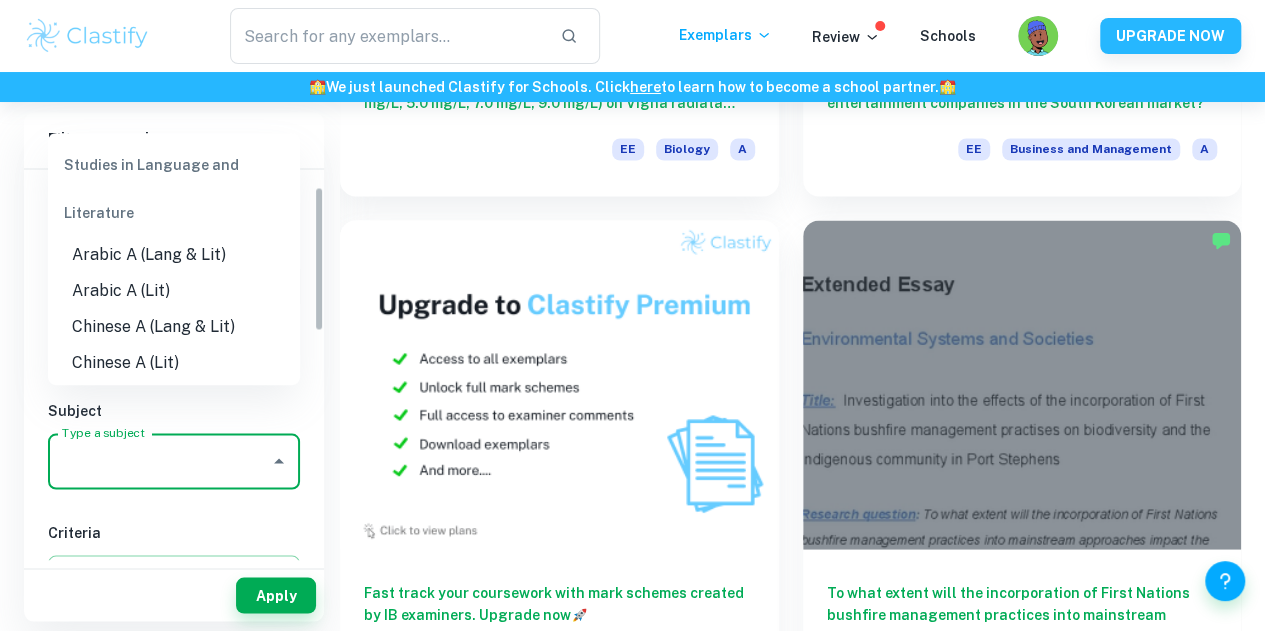 scroll, scrollTop: 49, scrollLeft: 0, axis: vertical 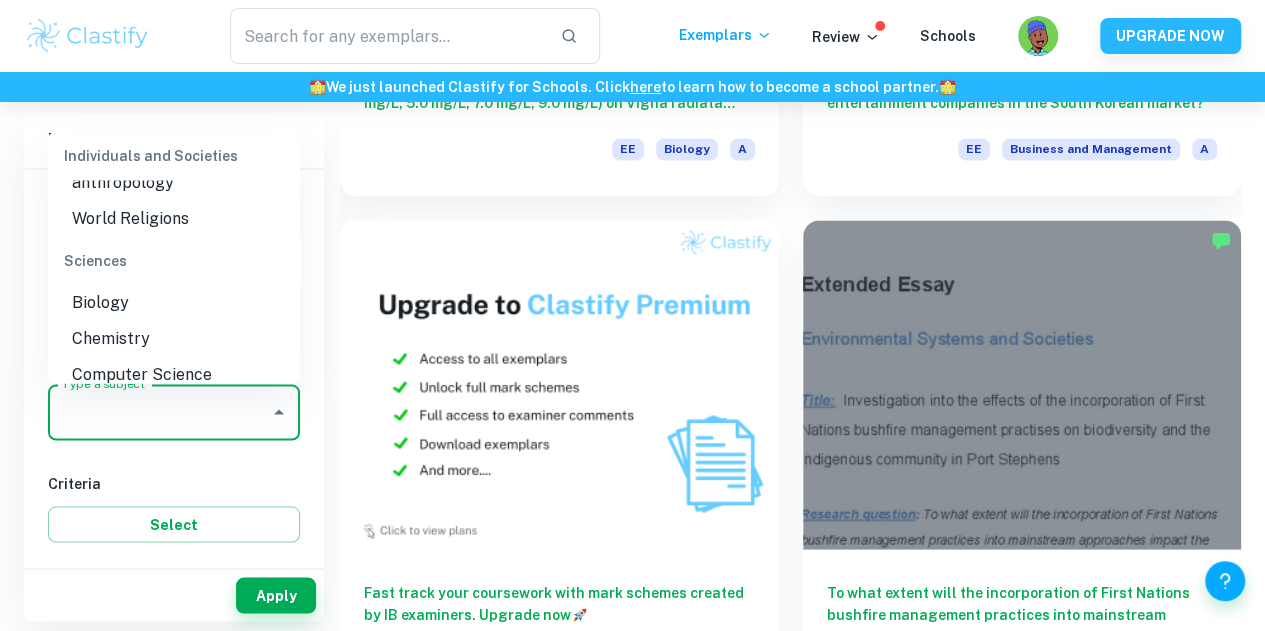 click on "Biology" at bounding box center (174, 302) 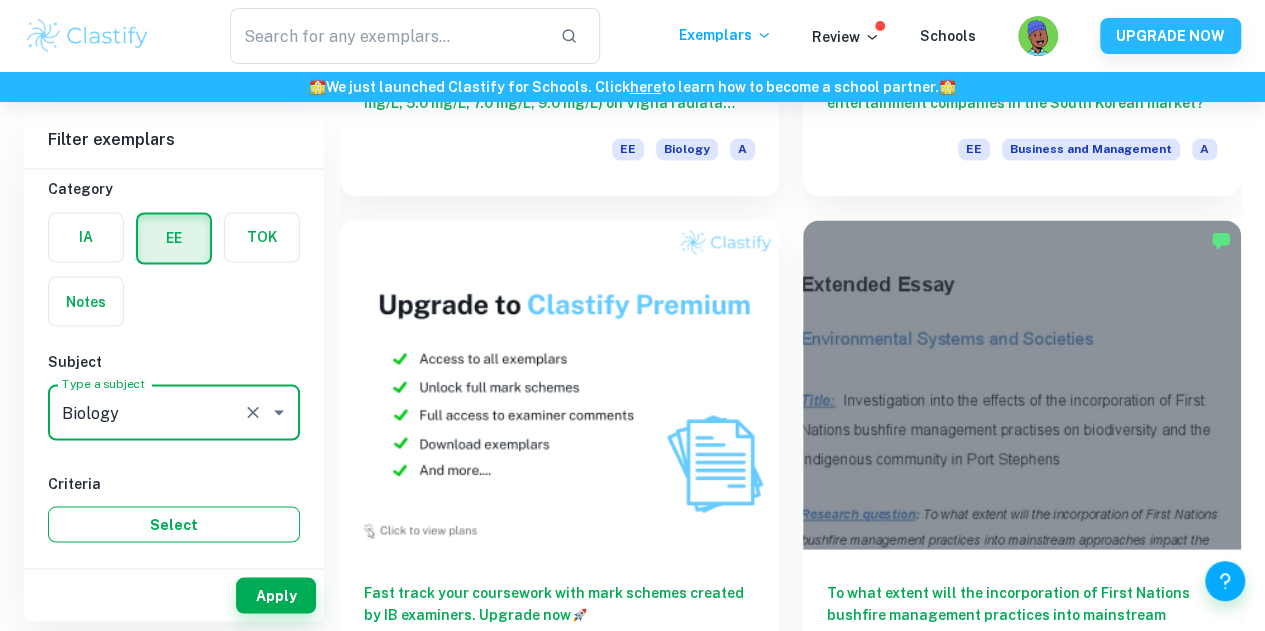 click on "Select" at bounding box center [174, 524] 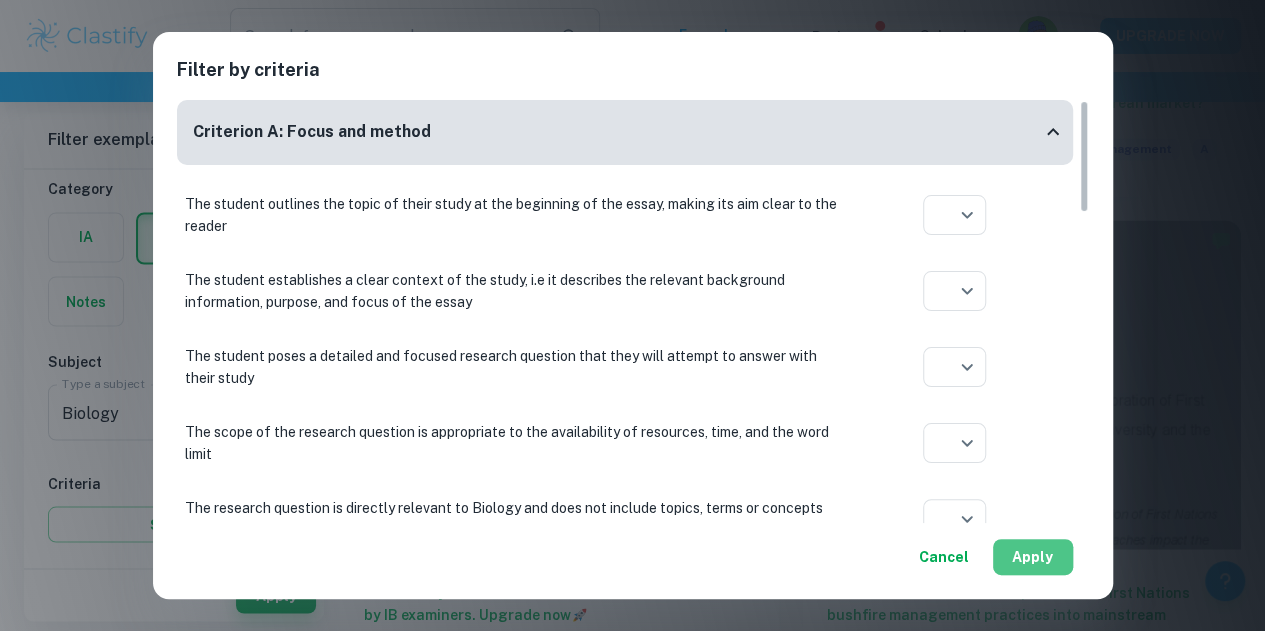 click on "Apply" at bounding box center (1033, 557) 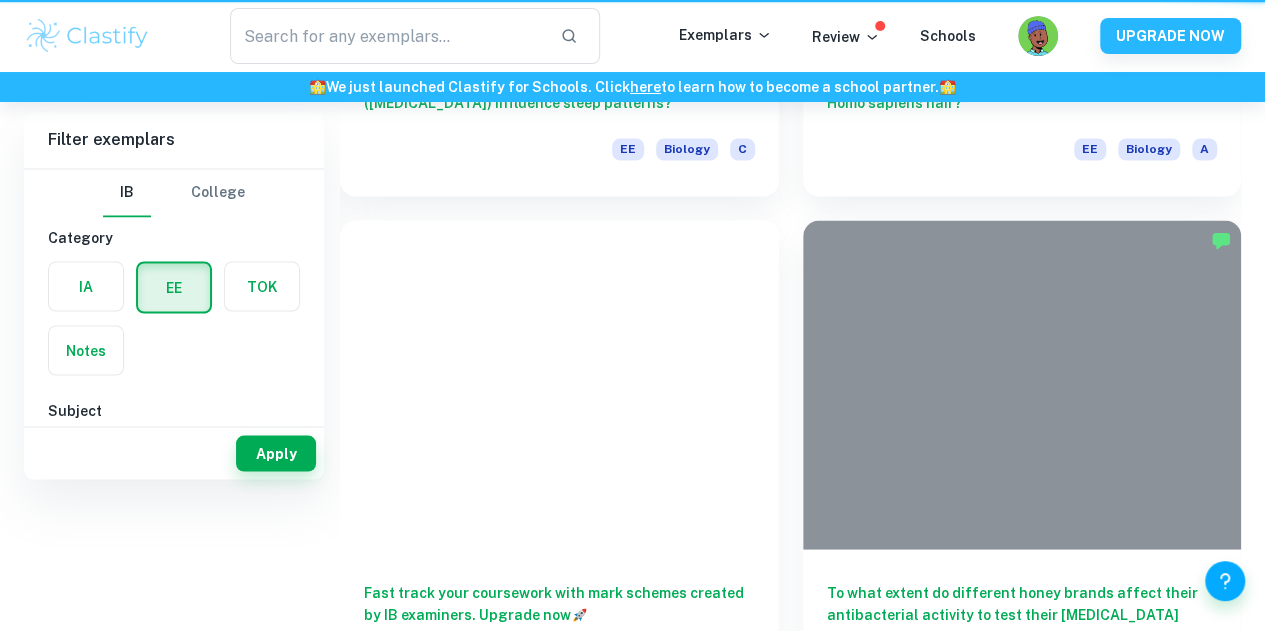 scroll, scrollTop: 0, scrollLeft: 0, axis: both 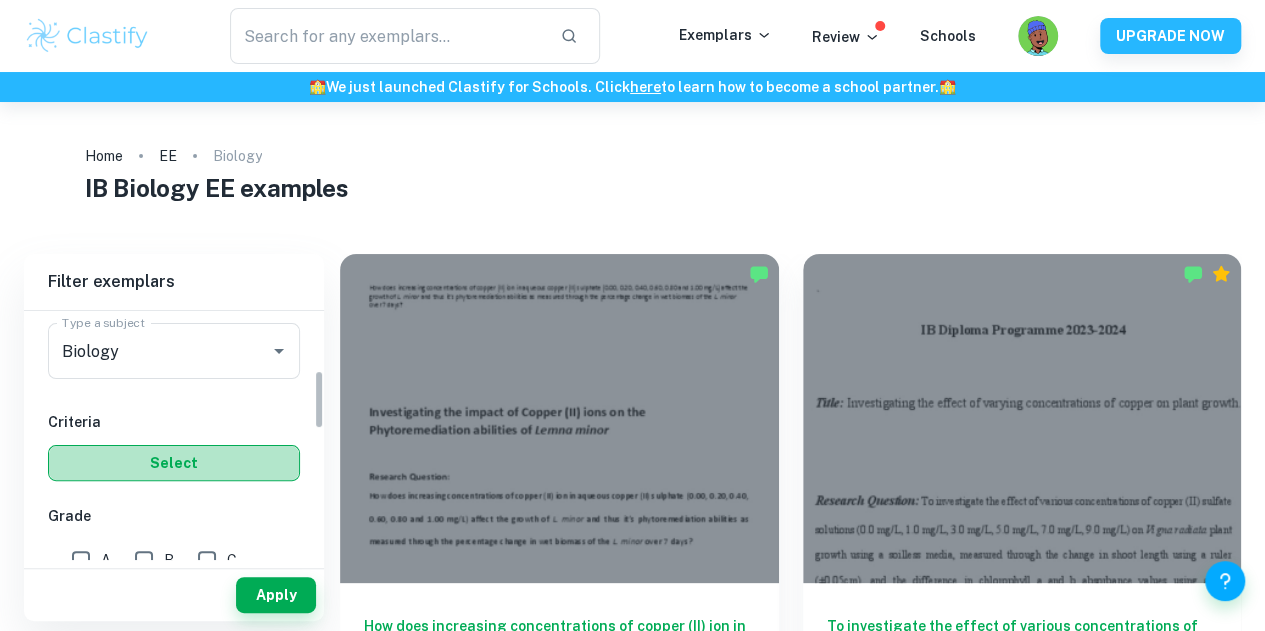 click on "Select" at bounding box center [174, 463] 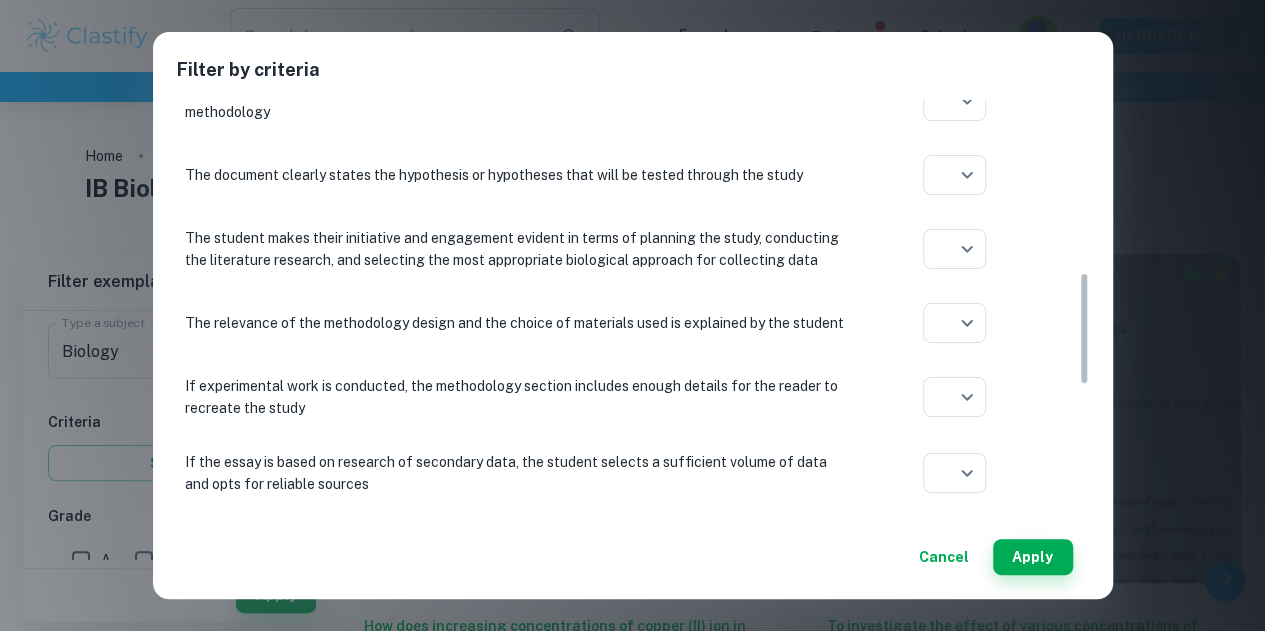 scroll, scrollTop: 1157, scrollLeft: 0, axis: vertical 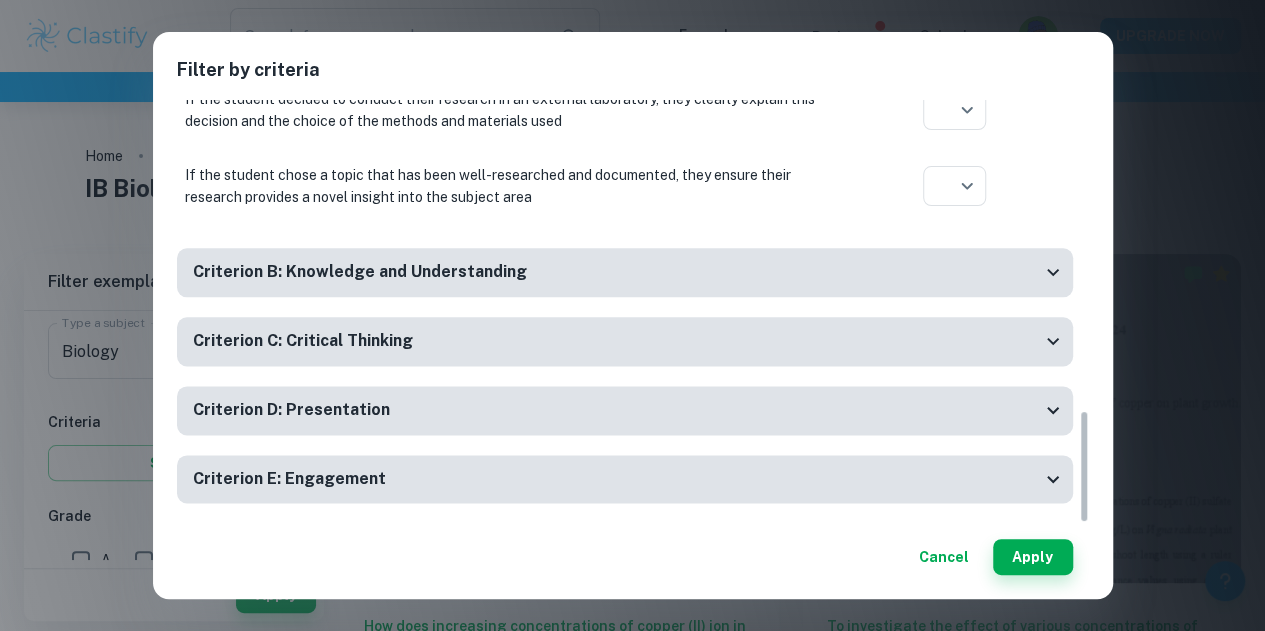 click on "Criterion E: Engagement" at bounding box center [617, 479] 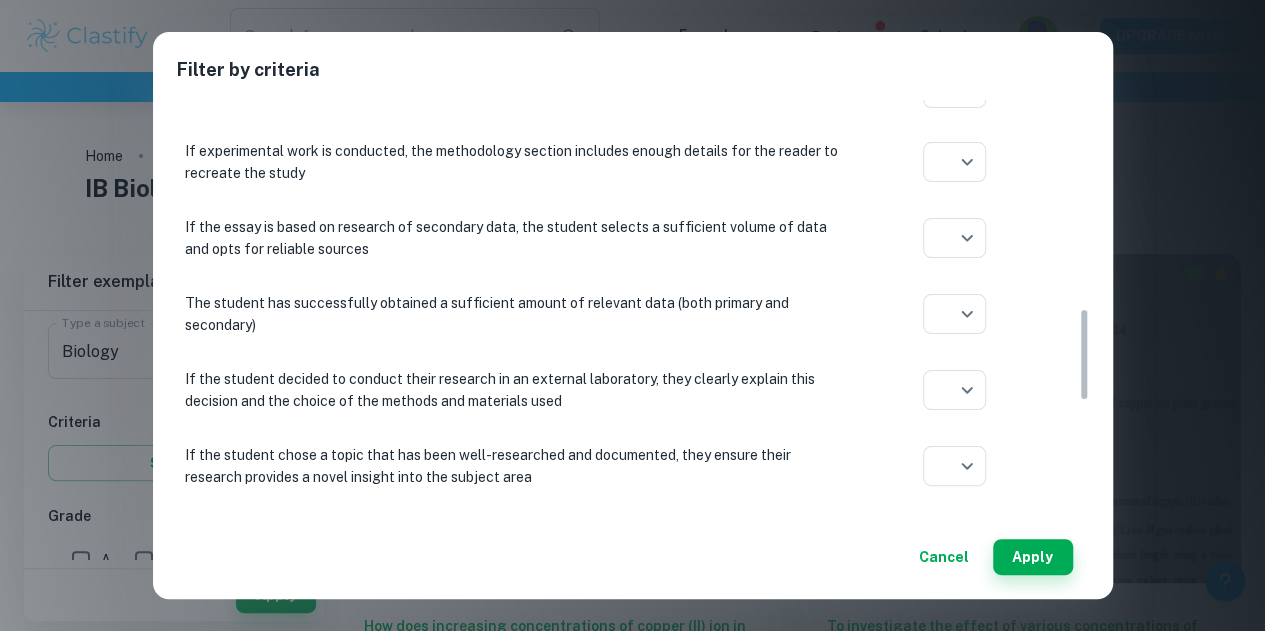 scroll, scrollTop: 839, scrollLeft: 0, axis: vertical 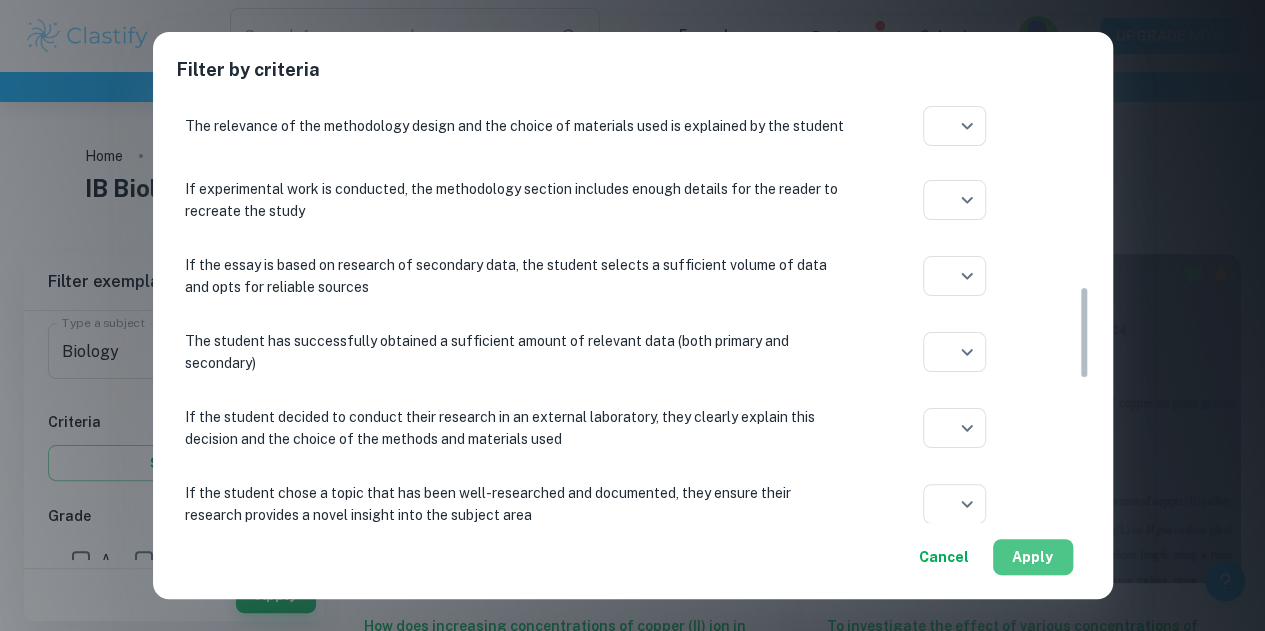 click on "Apply" at bounding box center (1033, 557) 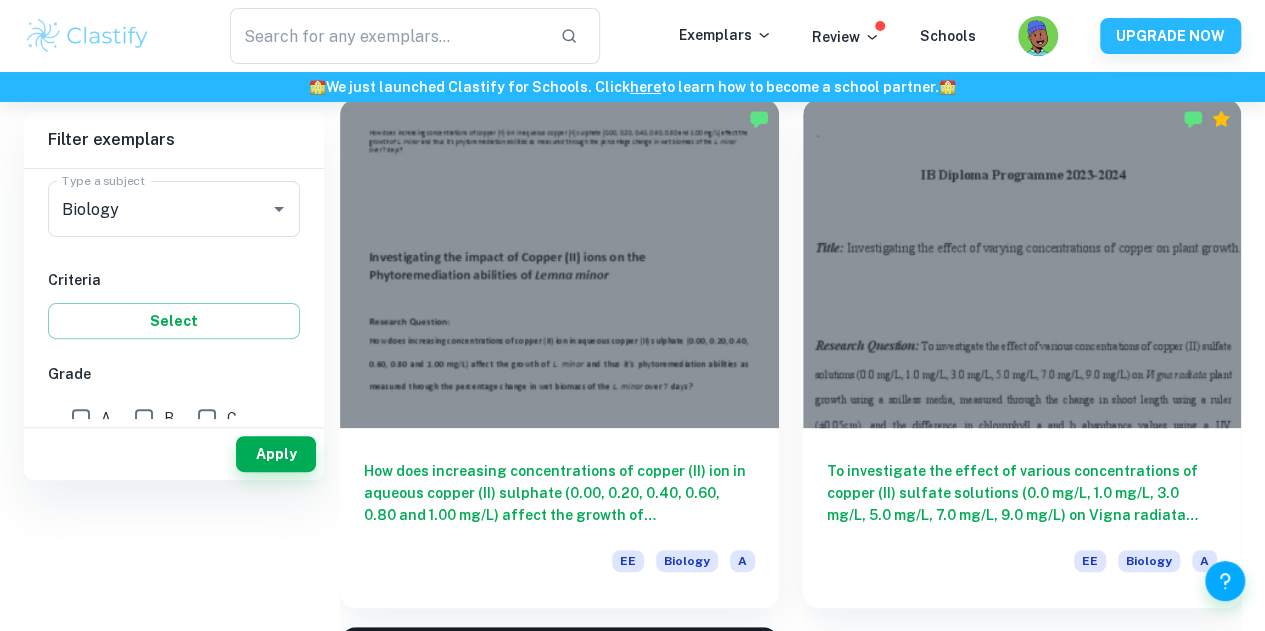 scroll, scrollTop: 3, scrollLeft: 0, axis: vertical 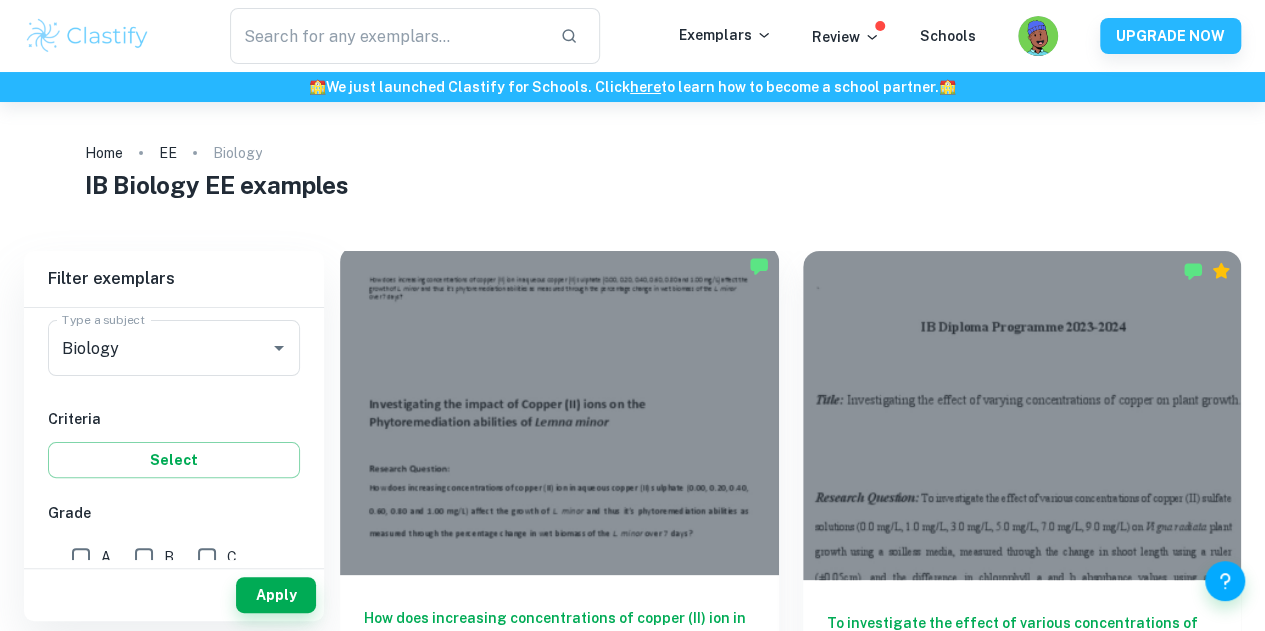 click at bounding box center (559, 410) 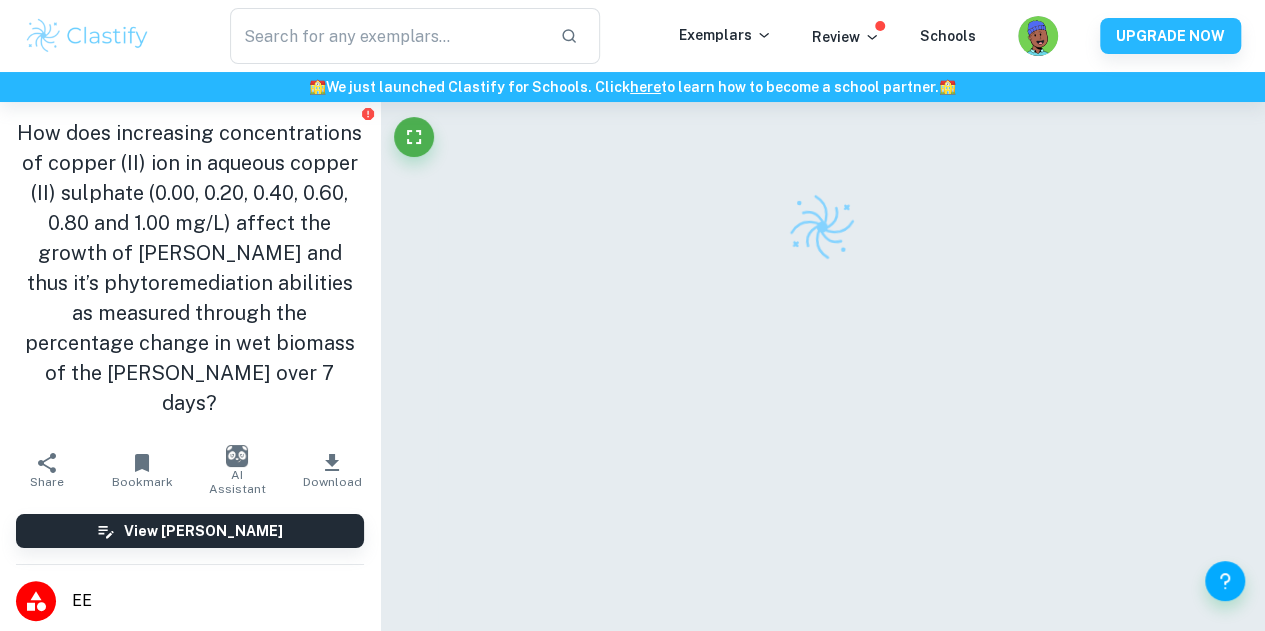 scroll, scrollTop: 102, scrollLeft: 0, axis: vertical 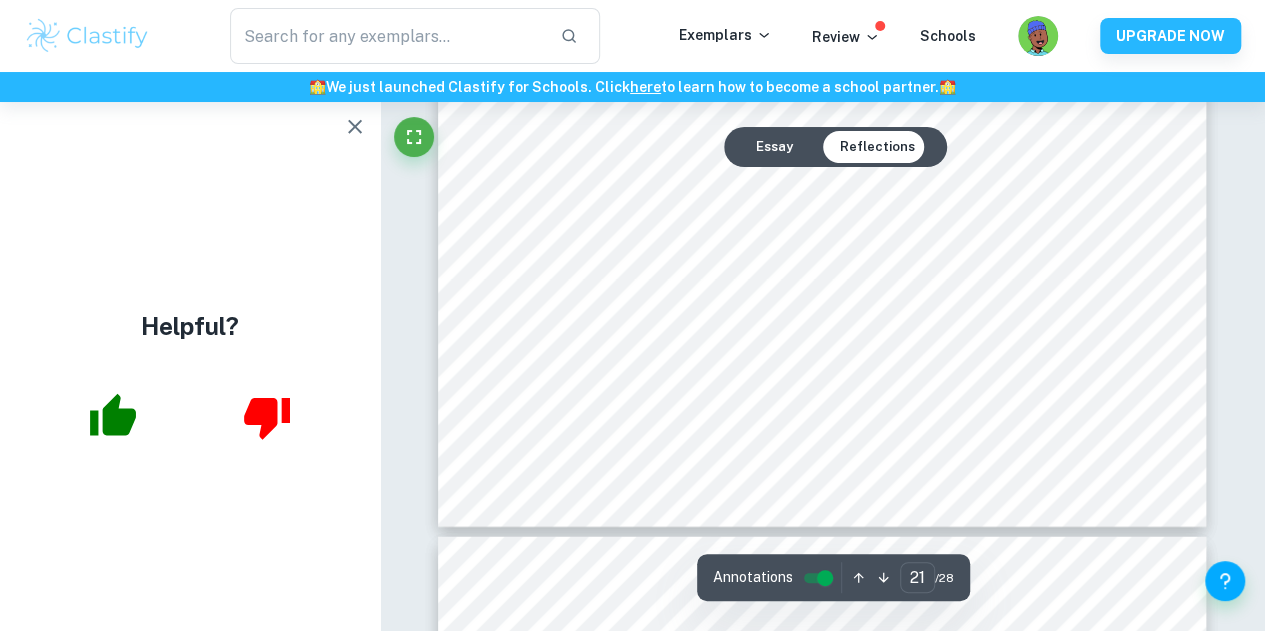 type on "22" 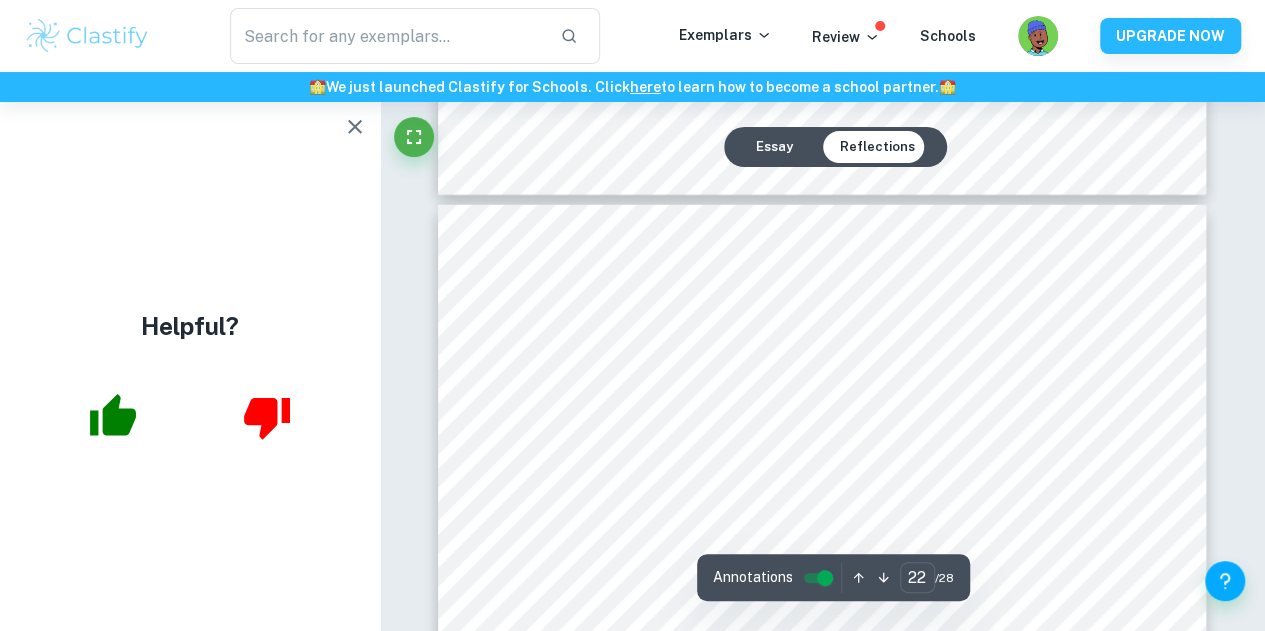 scroll, scrollTop: 21840, scrollLeft: 0, axis: vertical 